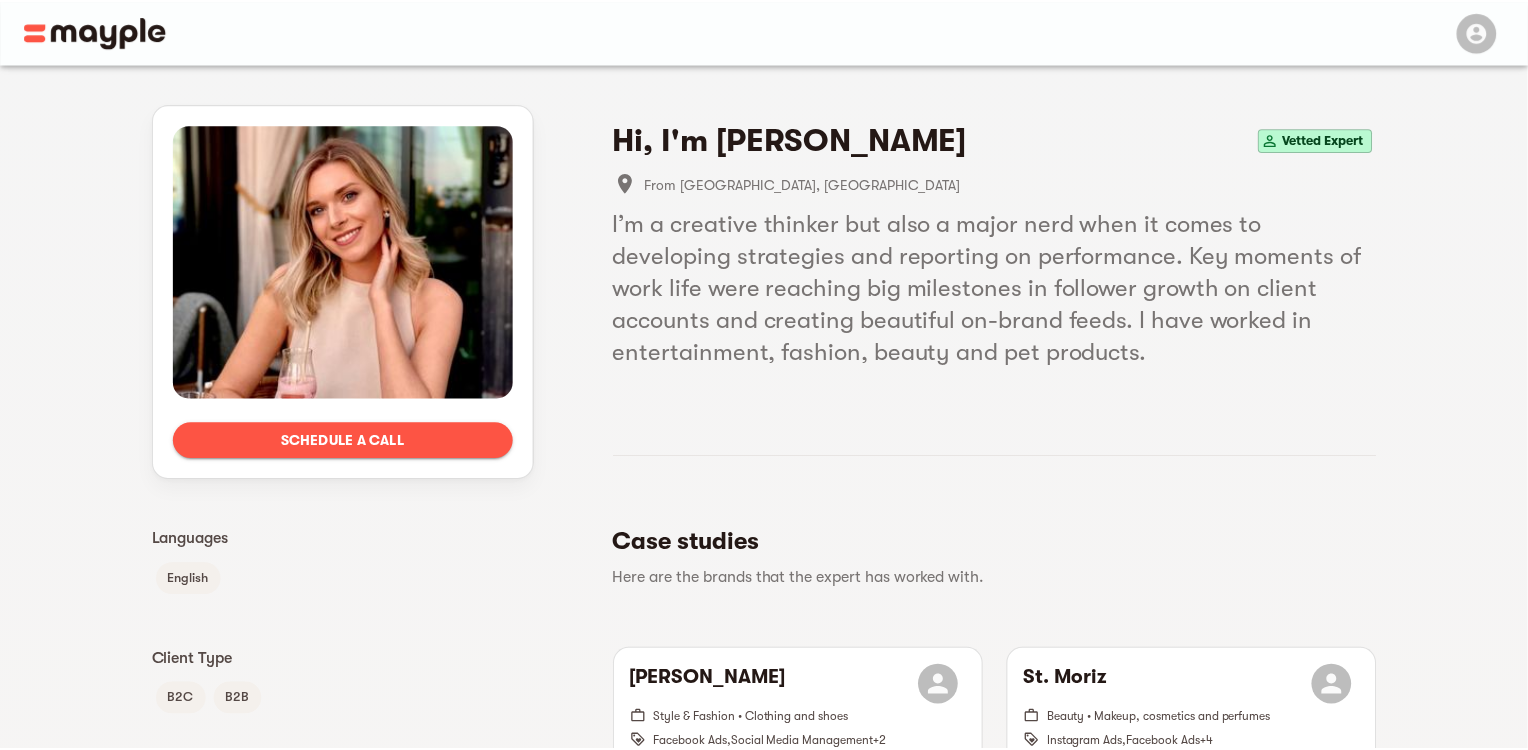scroll, scrollTop: 0, scrollLeft: 0, axis: both 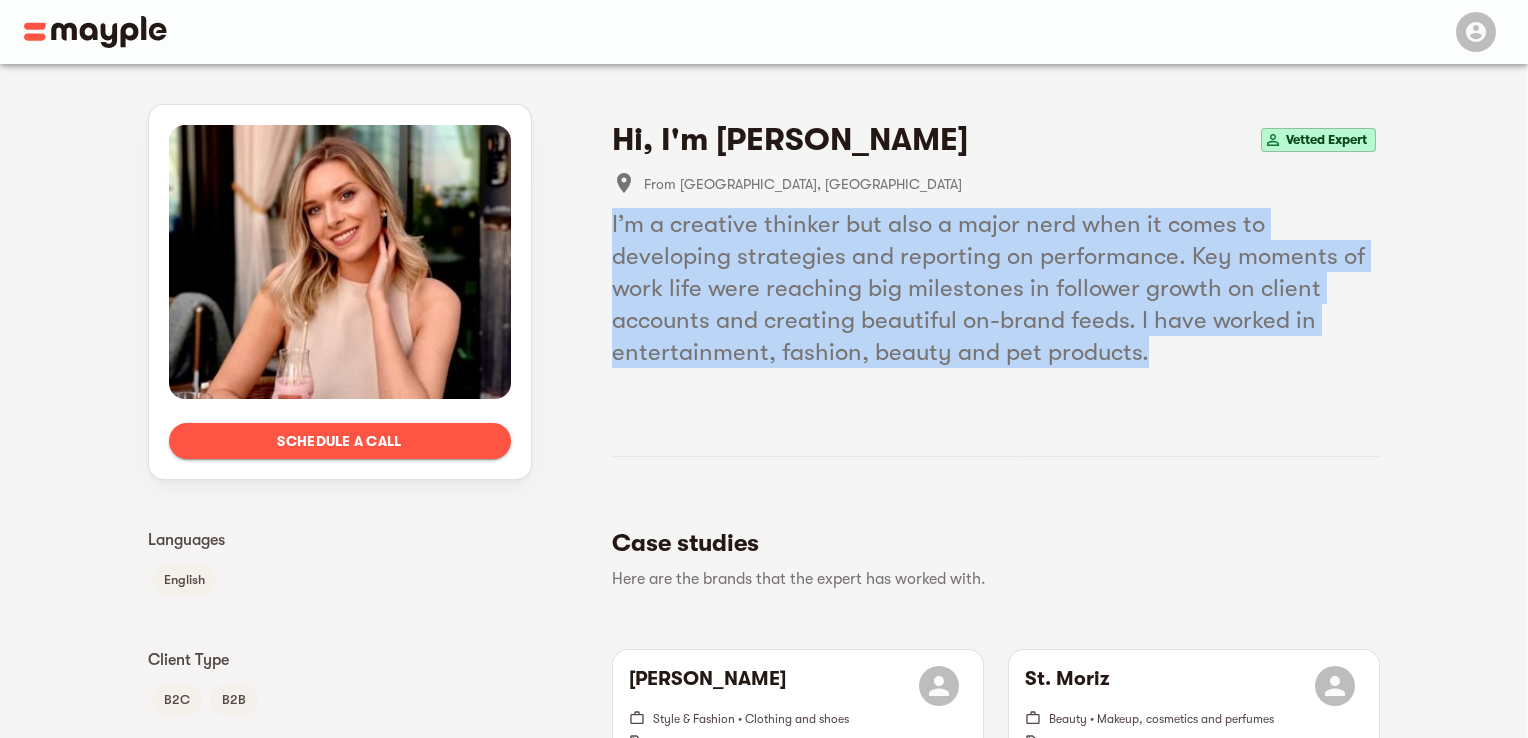 drag, startPoint x: 595, startPoint y: 221, endPoint x: 982, endPoint y: 384, distance: 419.92618 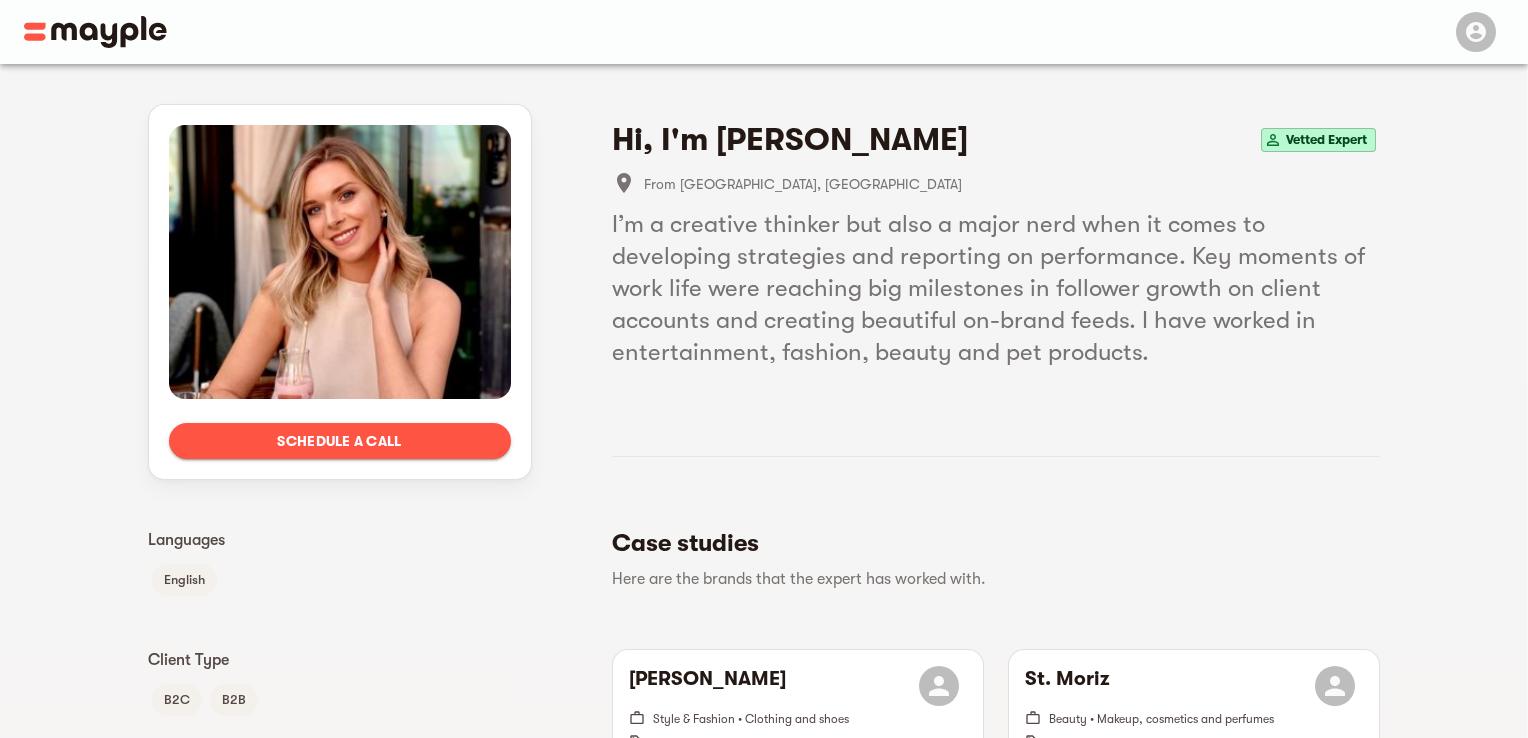 click on "From London, United Kingdom" at bounding box center [996, 184] 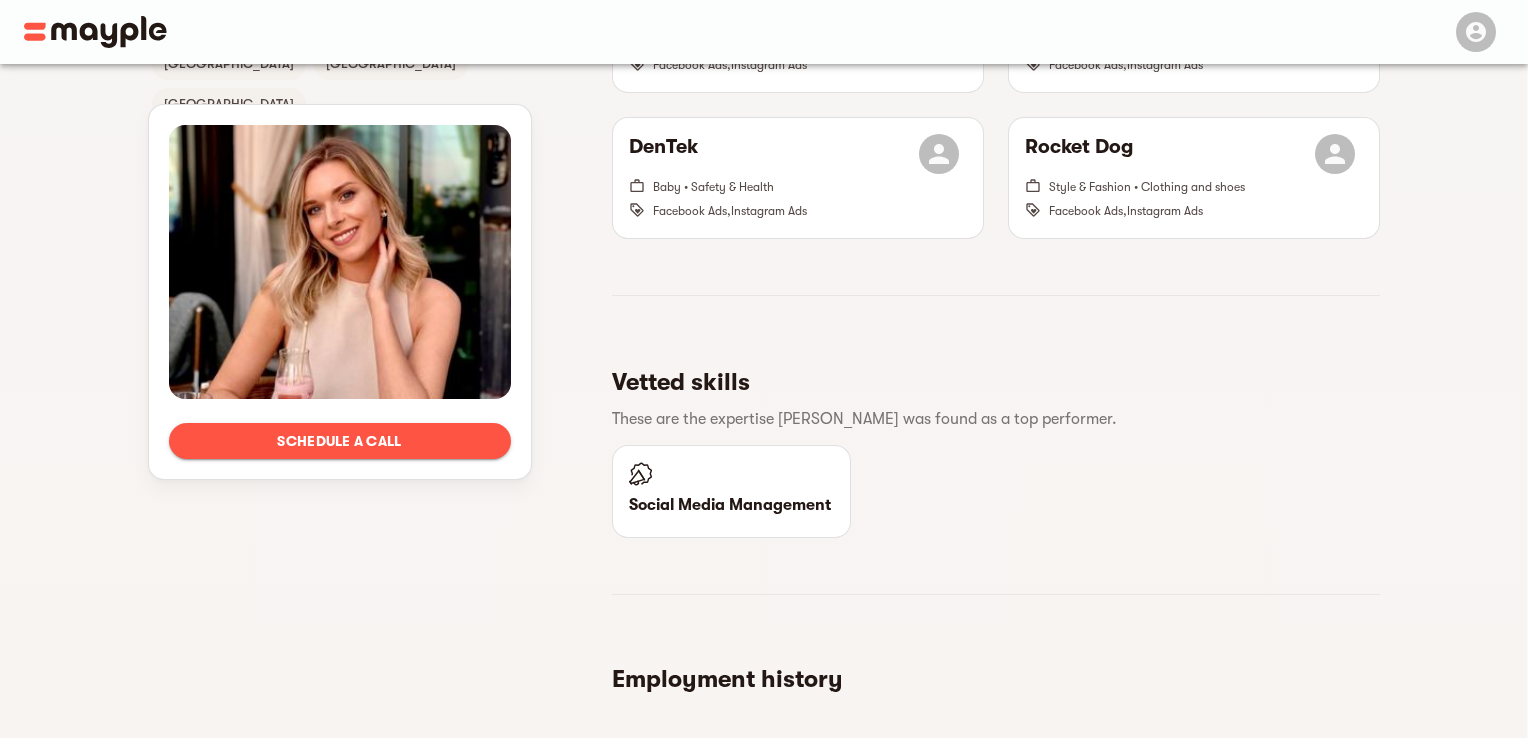 scroll, scrollTop: 1700, scrollLeft: 0, axis: vertical 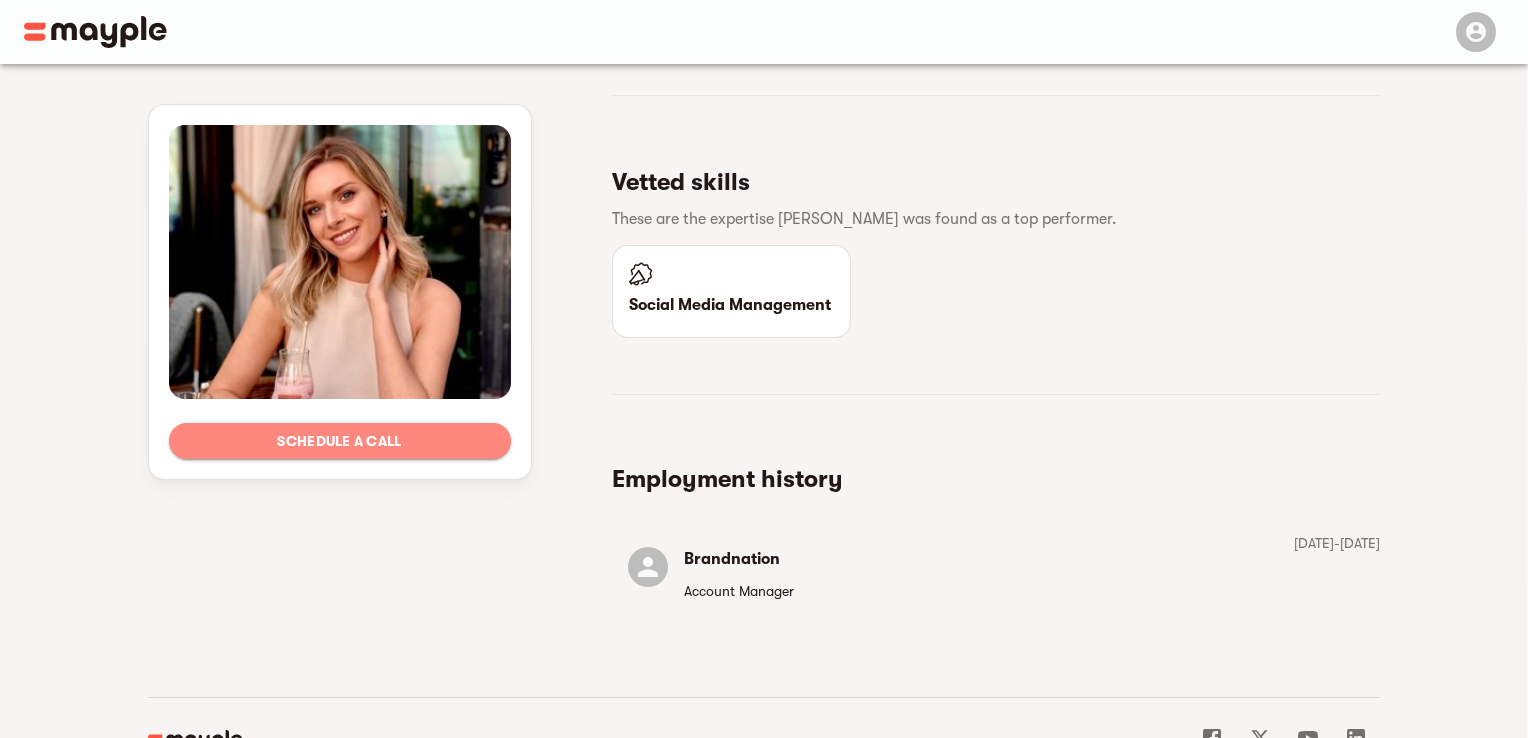 click on "Schedule a call" at bounding box center [340, 441] 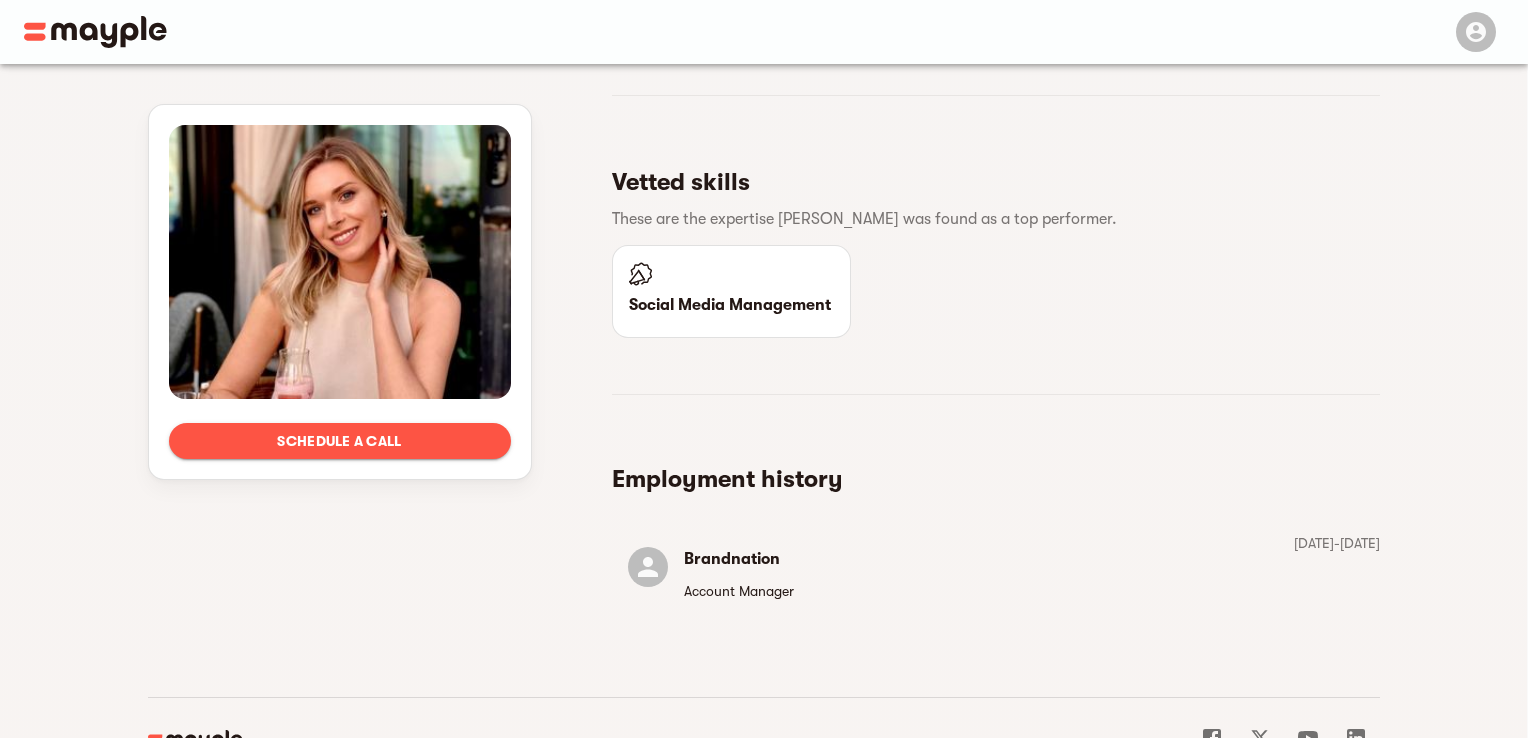 scroll, scrollTop: 1860, scrollLeft: 0, axis: vertical 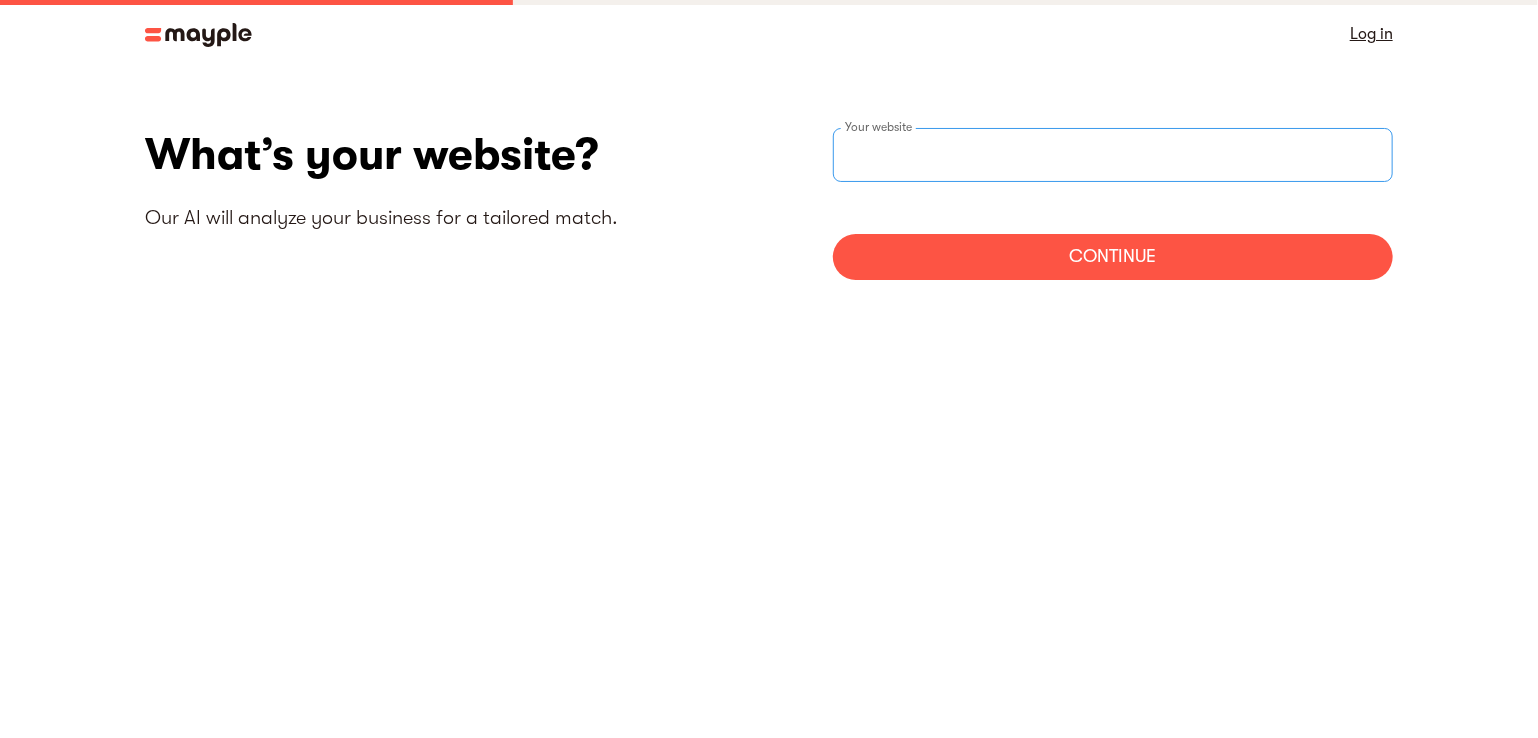 click at bounding box center [1113, 155] 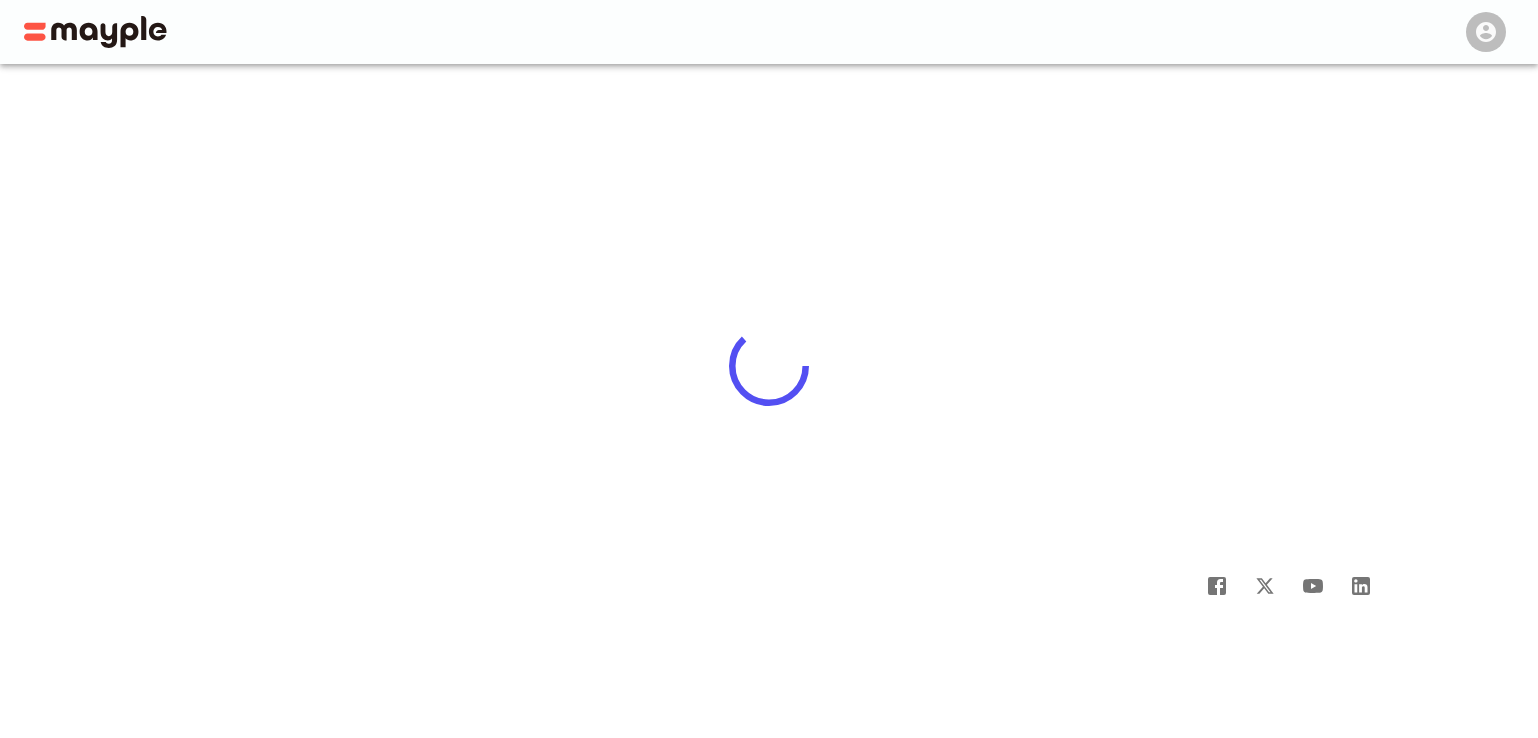 scroll, scrollTop: 0, scrollLeft: 0, axis: both 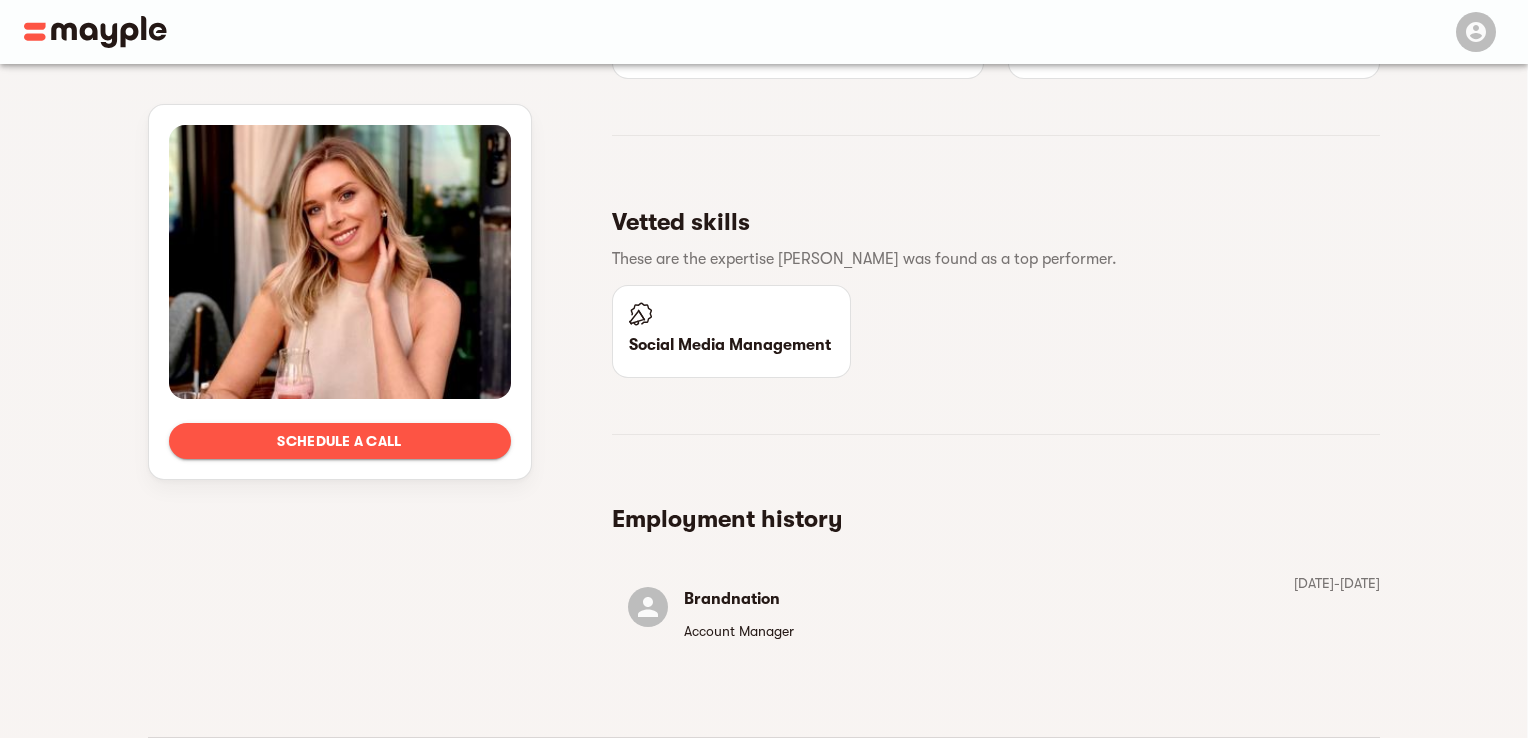 click 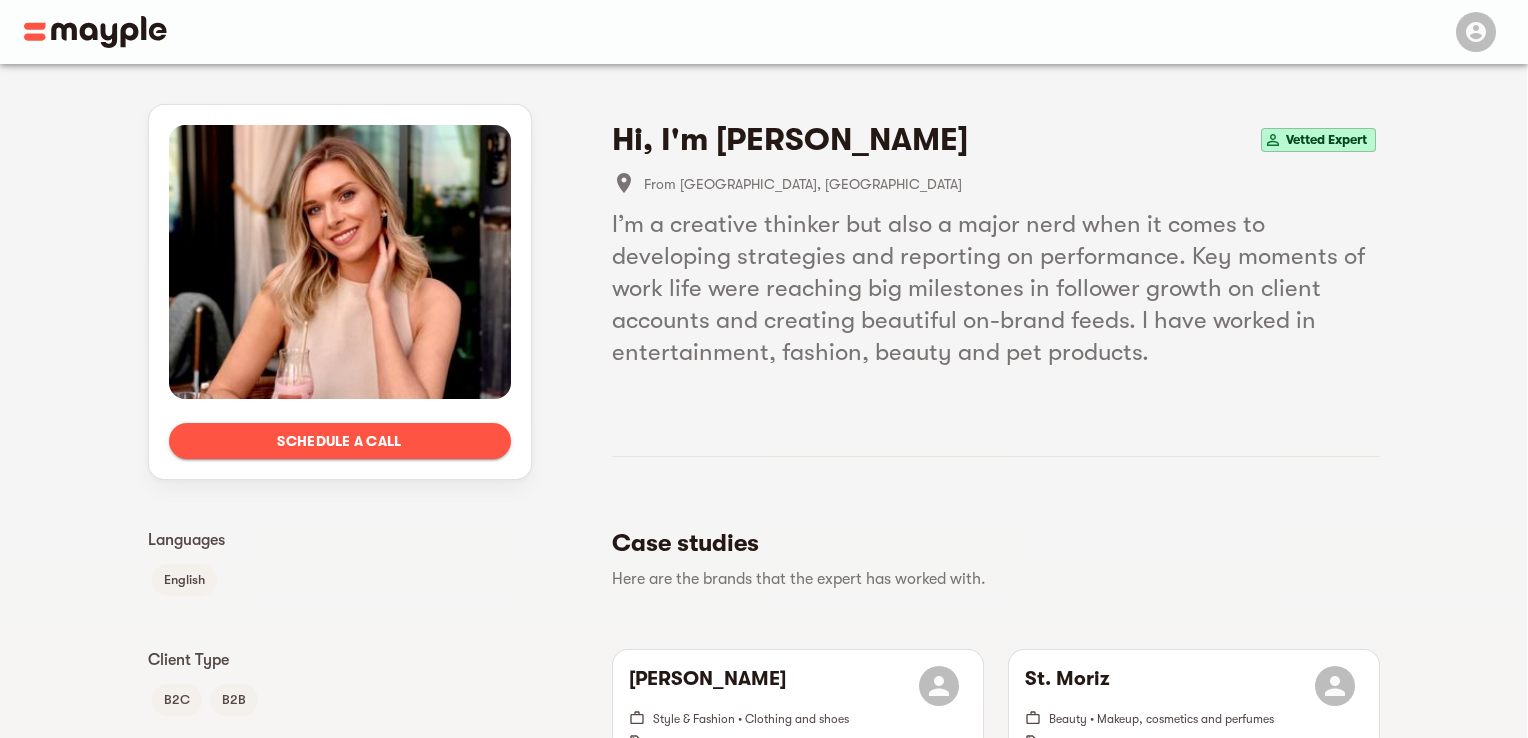 scroll, scrollTop: 0, scrollLeft: 0, axis: both 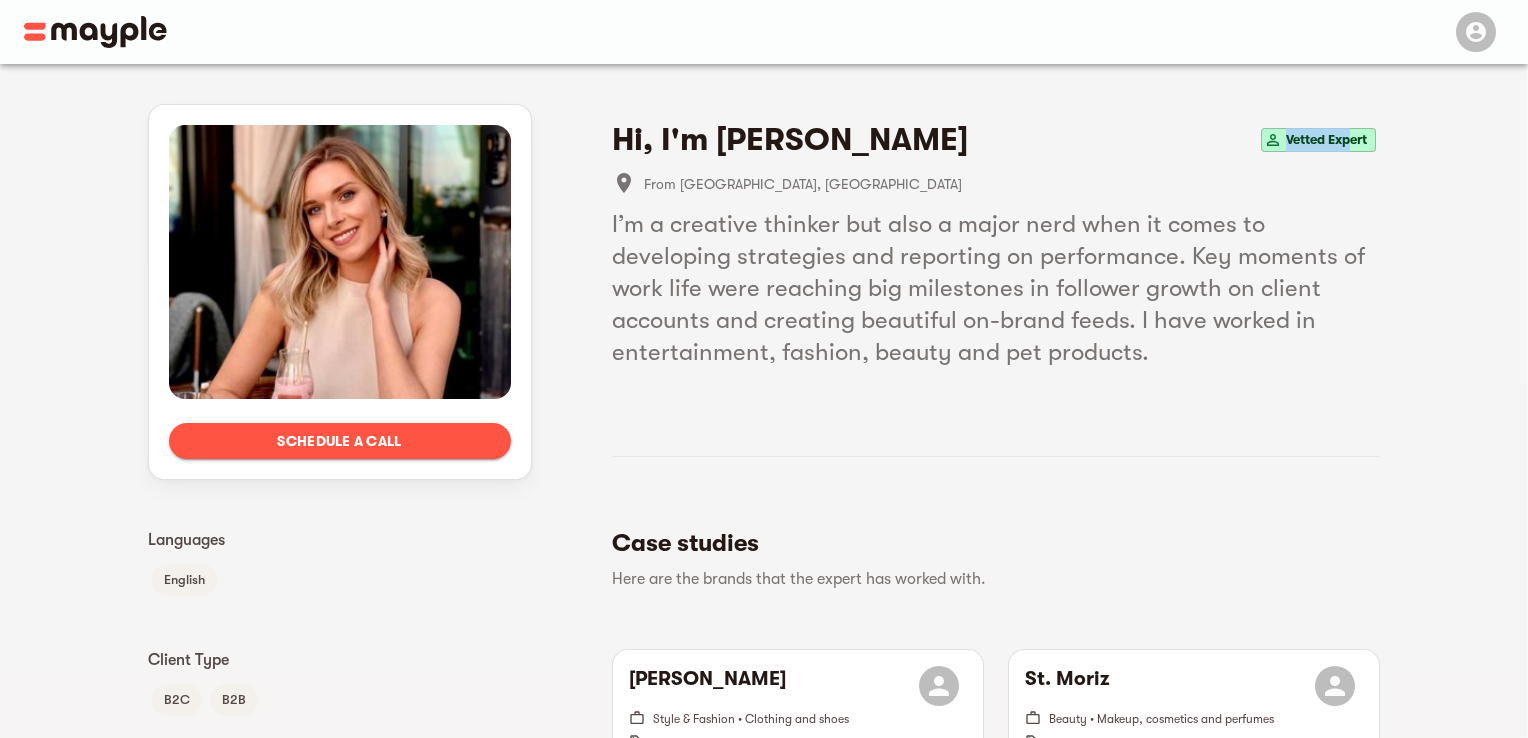 drag, startPoint x: 1255, startPoint y: 139, endPoint x: 1350, endPoint y: 132, distance: 95.257545 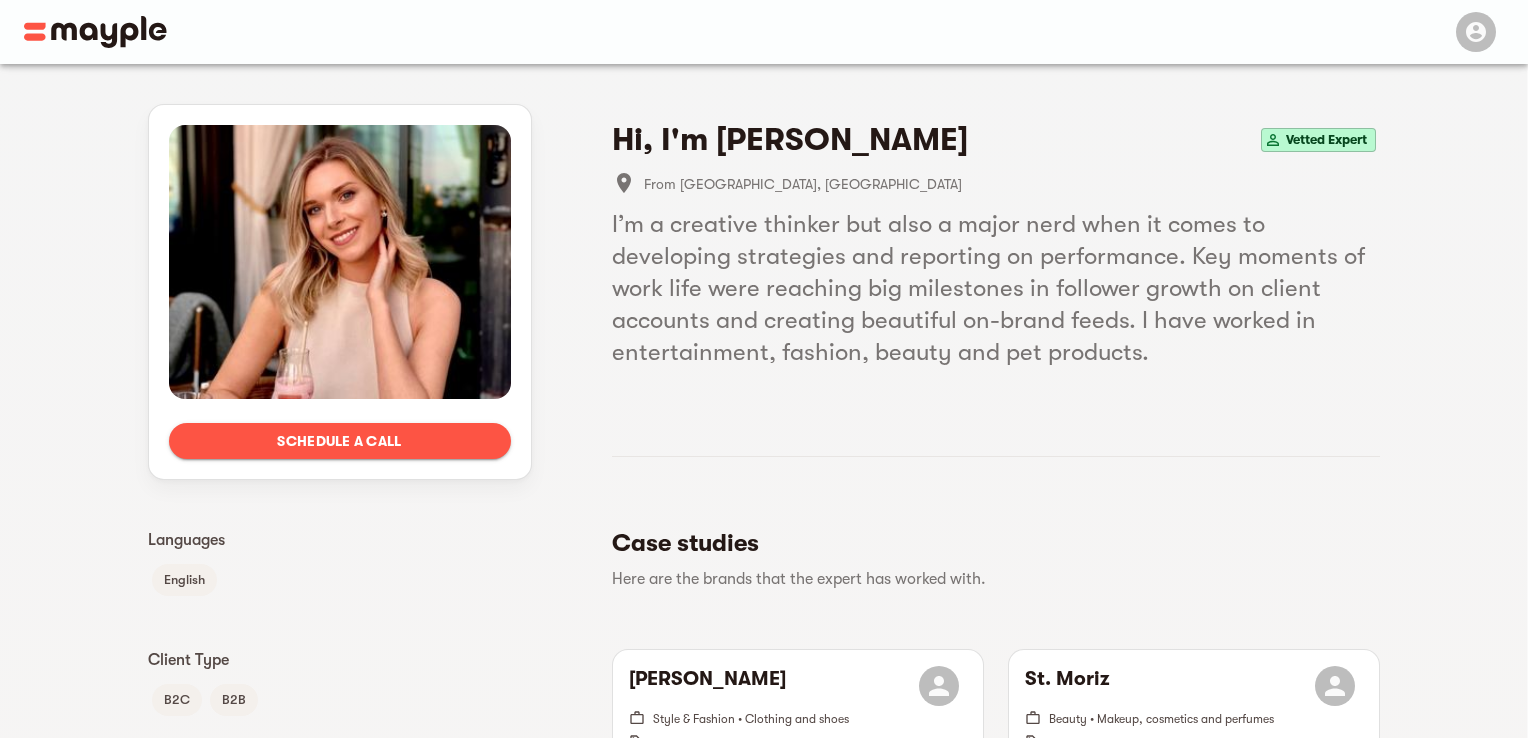 click on "Schedule a call Languages English Client Type B2C B2B Industries Beauty Makeup, cosmetics and perfumes Art & Entertainment Digital content Style & Fashion Clothing and shoes Client stage expertise No info Product costs range No info Budgets $20K - $50K $10K - $20K $5K - $10K $2K - $5K $0 - $2K $50K - $100K Campaign types No info Target location [GEOGRAPHIC_DATA] [GEOGRAPHIC_DATA] [GEOGRAPHIC_DATA] Hi, I'm [PERSON_NAME] Vetted Expert From [GEOGRAPHIC_DATA], [GEOGRAPHIC_DATA] I’m a creative thinker but also a major nerd when it comes to developing strategies and reporting on performance. Key moments of work life were reaching big milestones in follower growth on client accounts and creating beautiful on-brand feeds. I have worked in entertainment, fashion, beauty and pet products.  Case studies Here are the brands that the expert has worked with. Deichmann Style & Fashion • Clothing and shoes Facebook Ads ,  Social Media Management  + 2 CPO   - 33% St. Moriz Beauty • Makeup, cosmetics and perfumes Instagram Ads ,  Facebook Ads  + 4 ,   + 1" at bounding box center [764, 1222] 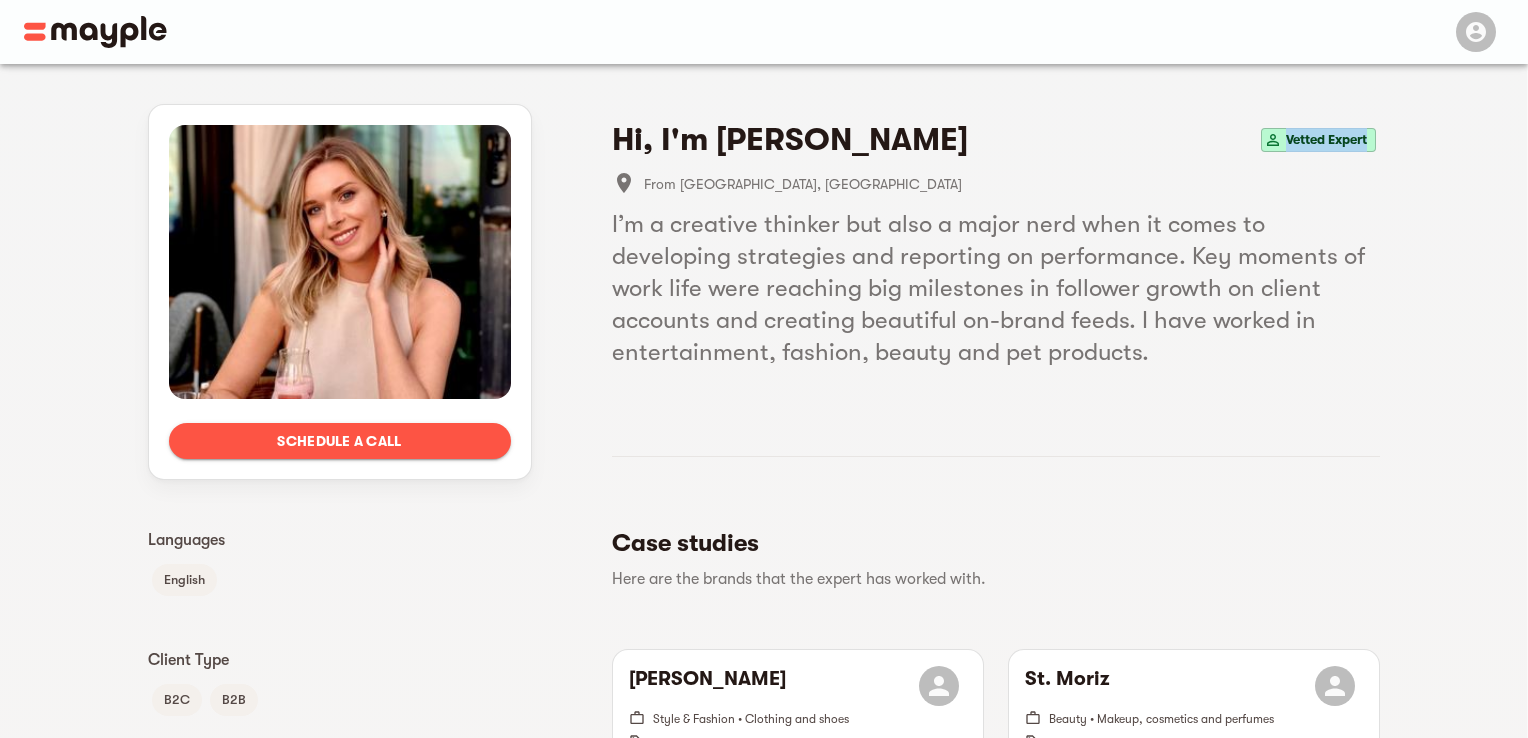 drag, startPoint x: 1275, startPoint y: 141, endPoint x: 1372, endPoint y: 140, distance: 97.00516 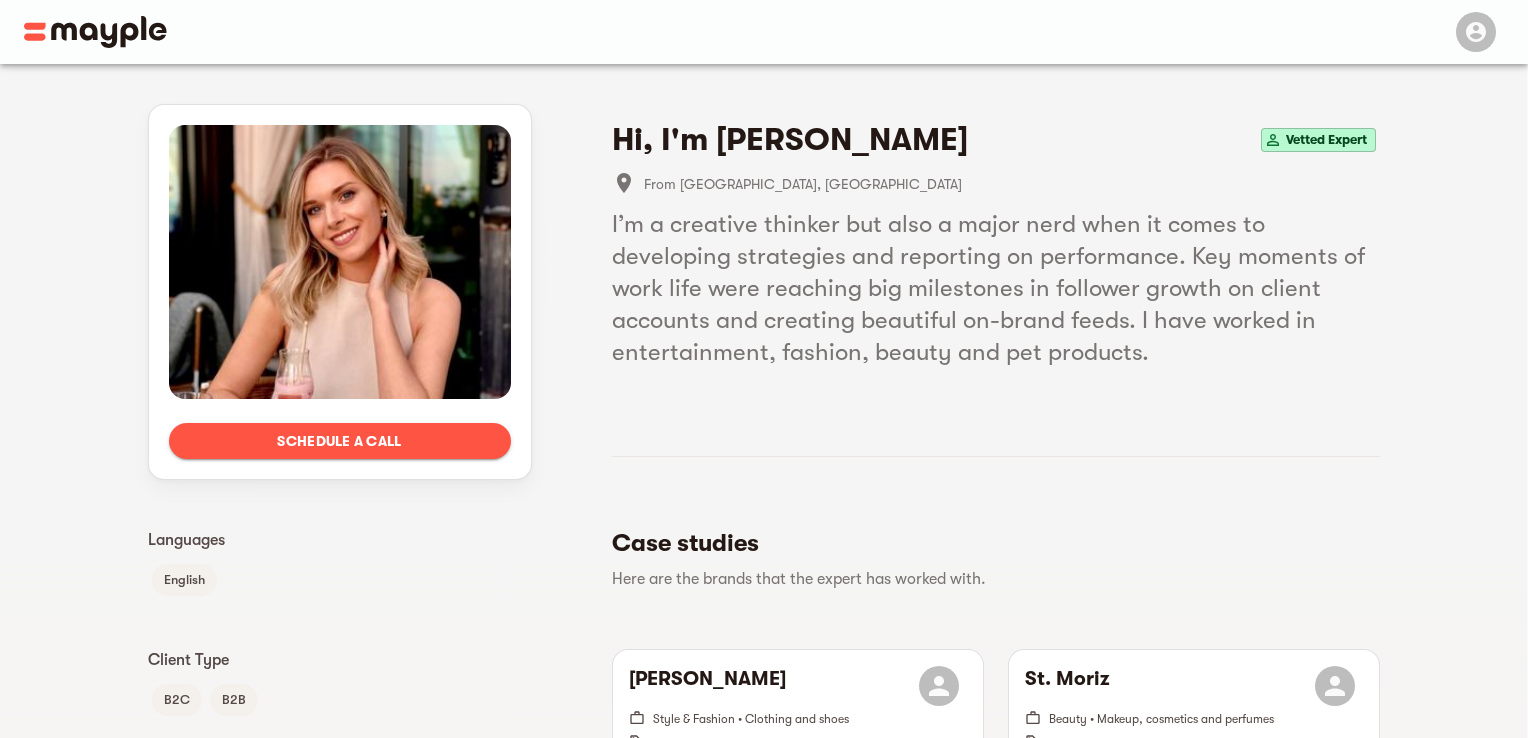 click on "Hi, I'm Rachel M. Vetted Expert" at bounding box center (996, 140) 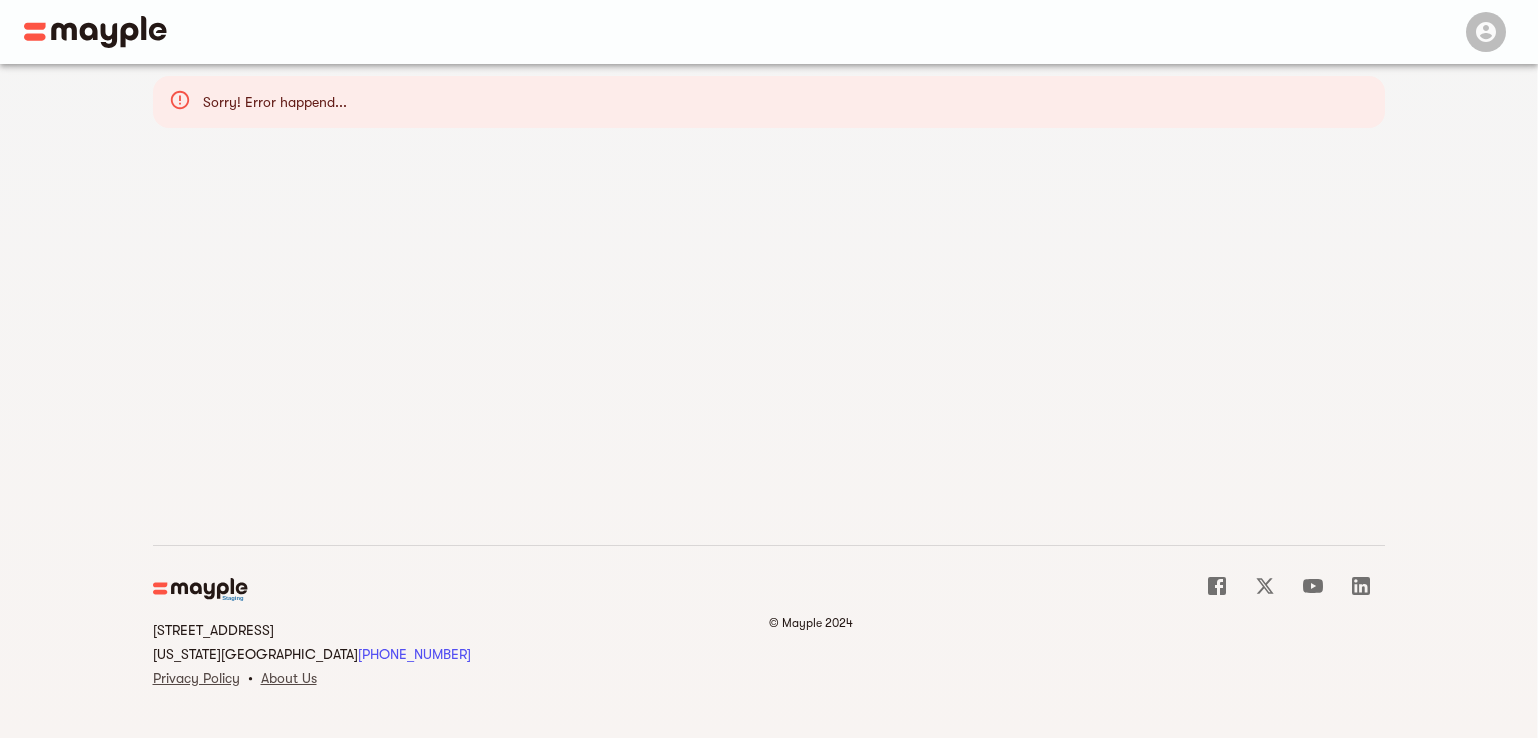 scroll, scrollTop: 0, scrollLeft: 0, axis: both 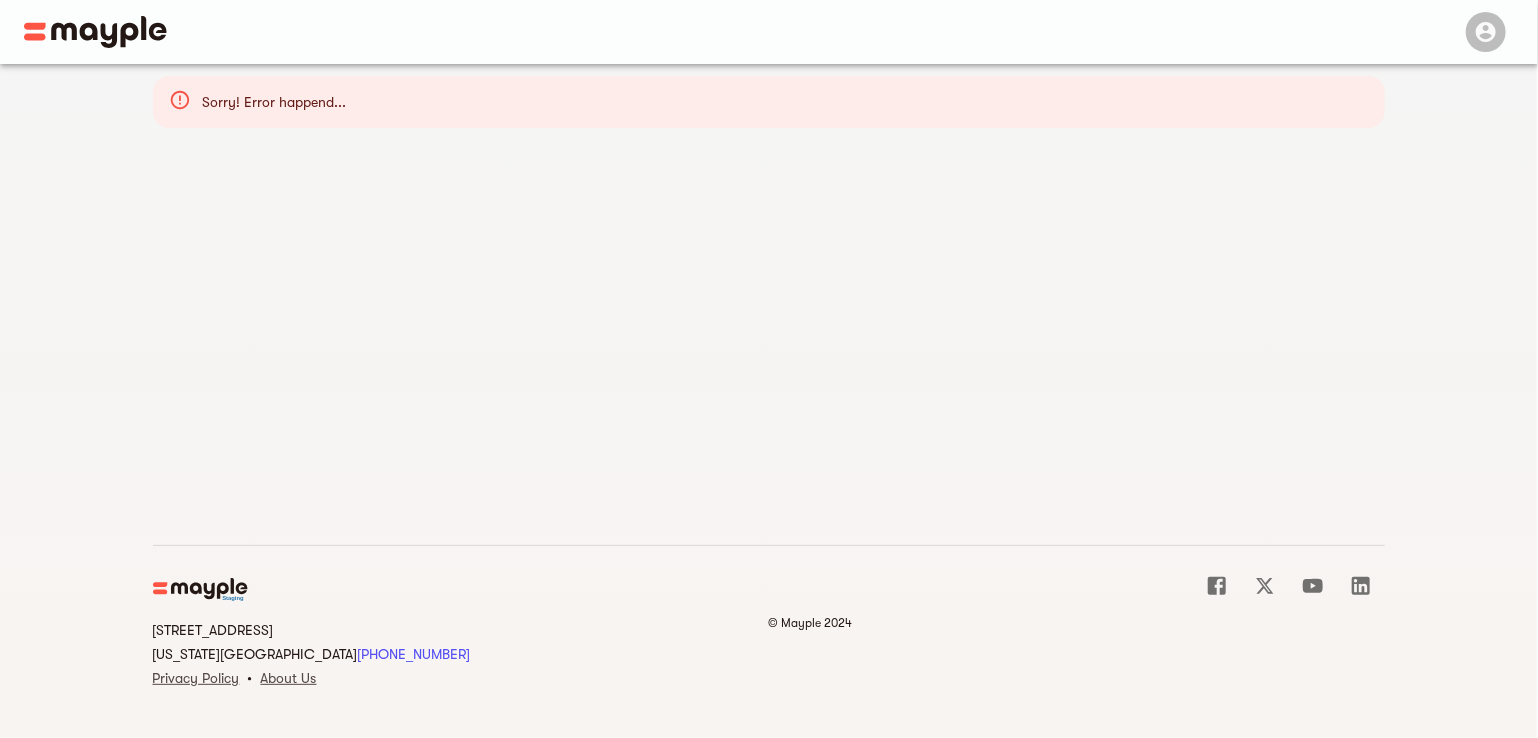 click on "Sorry! Error happend..." at bounding box center [275, 102] 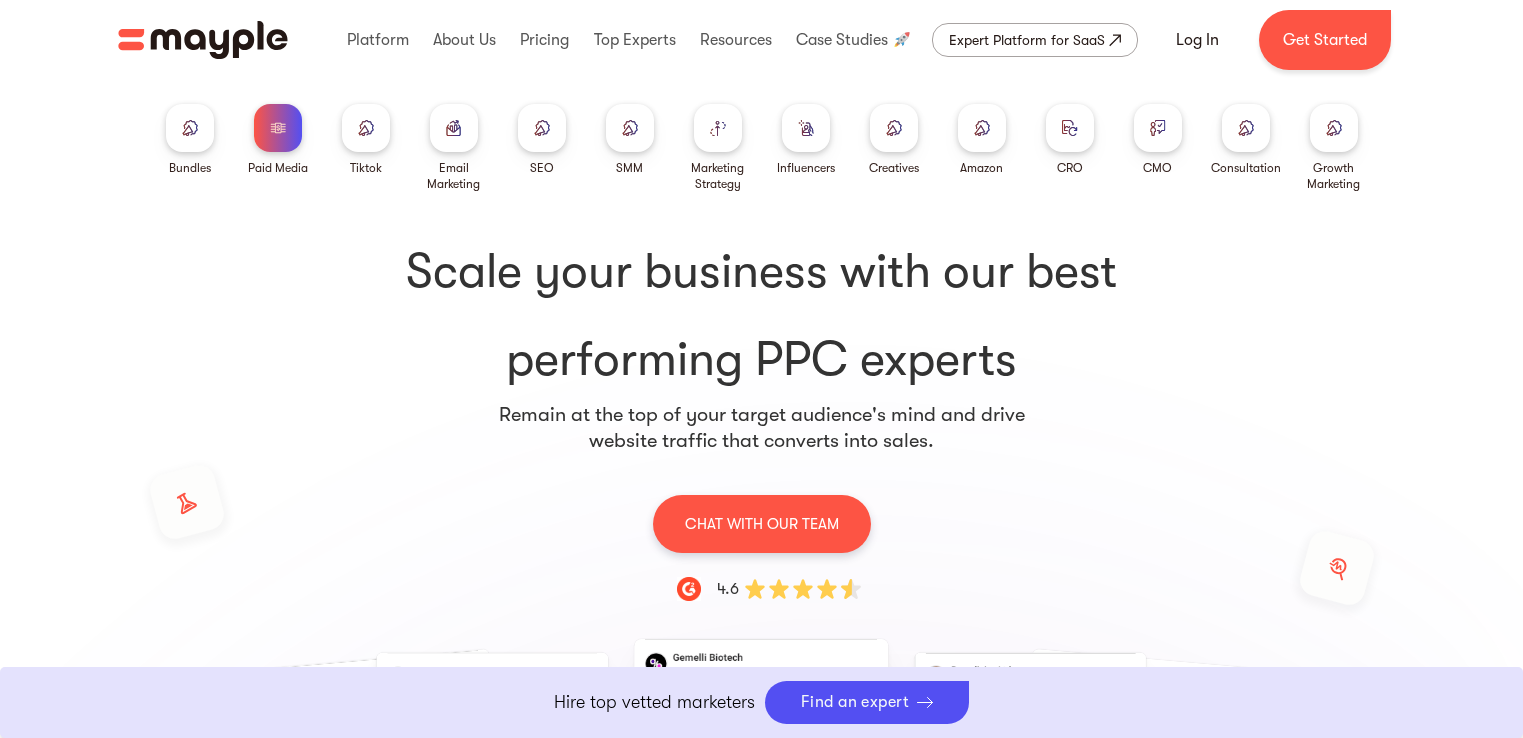 scroll, scrollTop: 400, scrollLeft: 0, axis: vertical 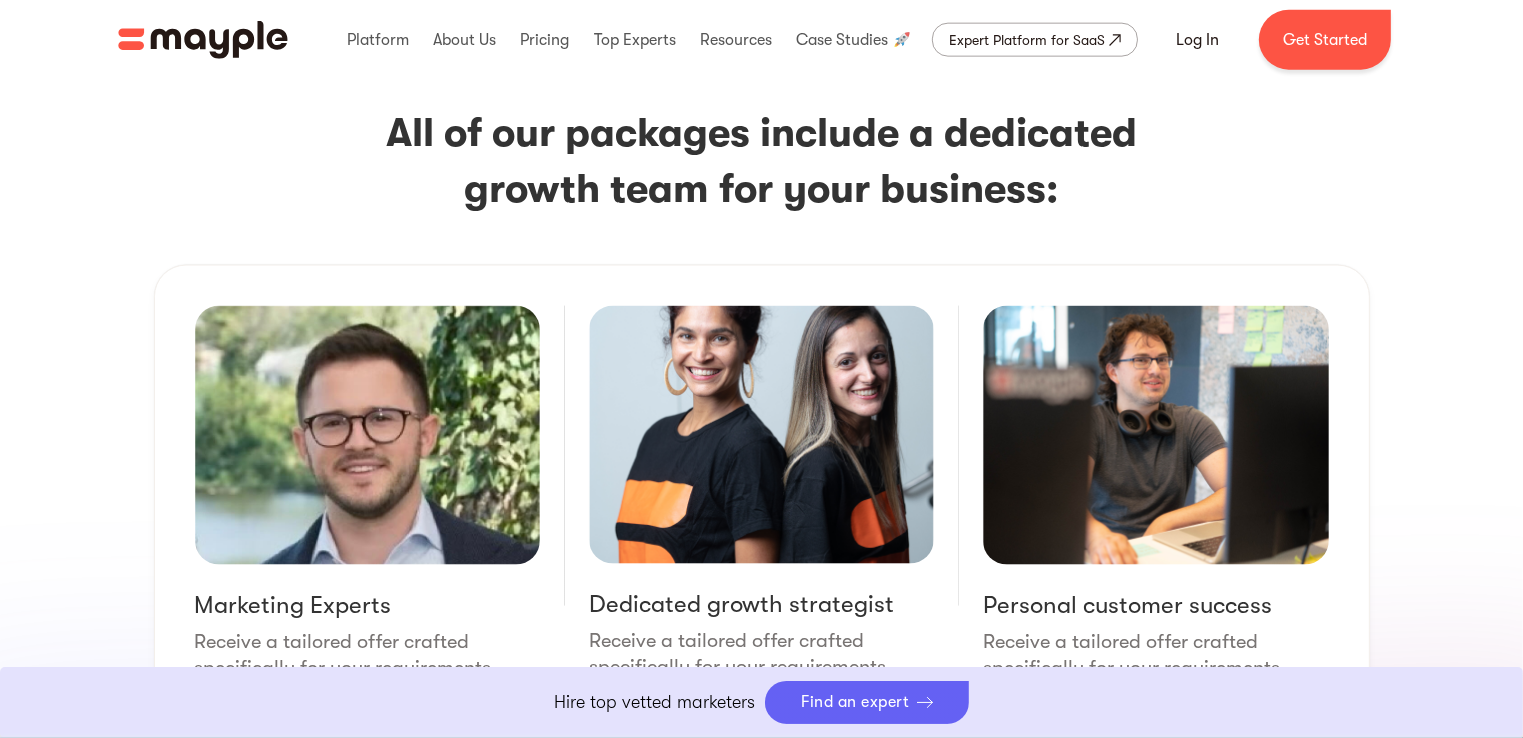 click on "Find an expert" at bounding box center [867, 702] 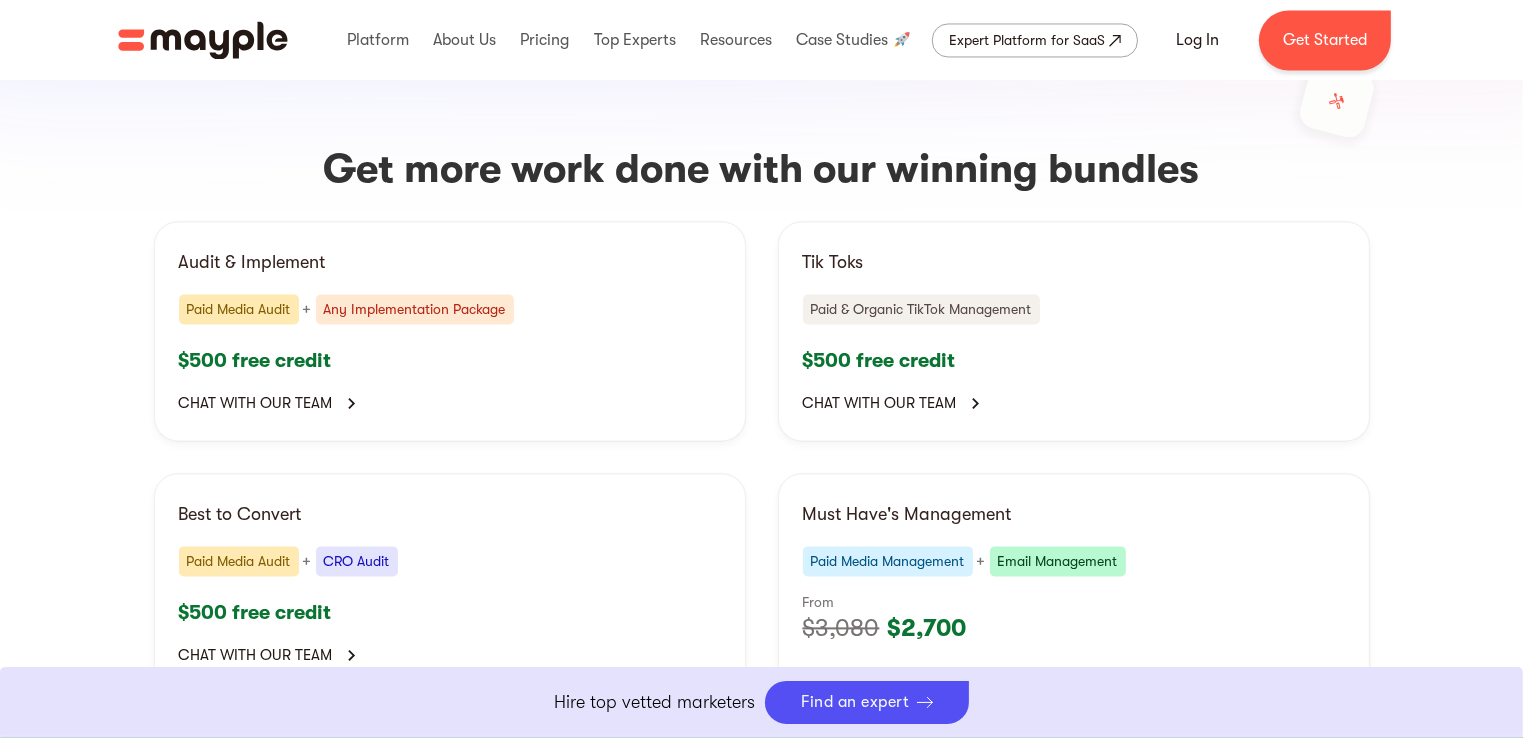 scroll, scrollTop: 3900, scrollLeft: 0, axis: vertical 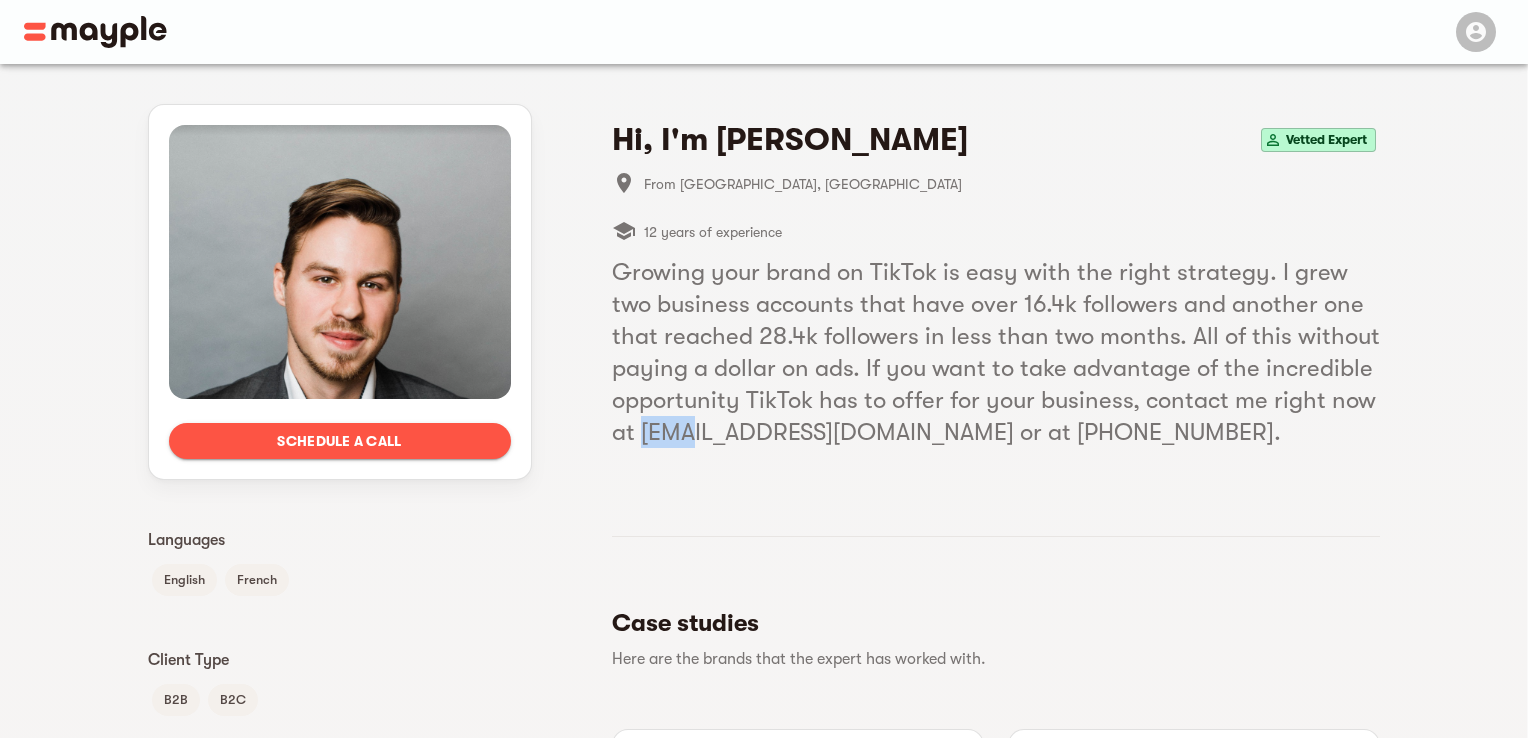 drag, startPoint x: 642, startPoint y: 435, endPoint x: 712, endPoint y: 434, distance: 70.00714 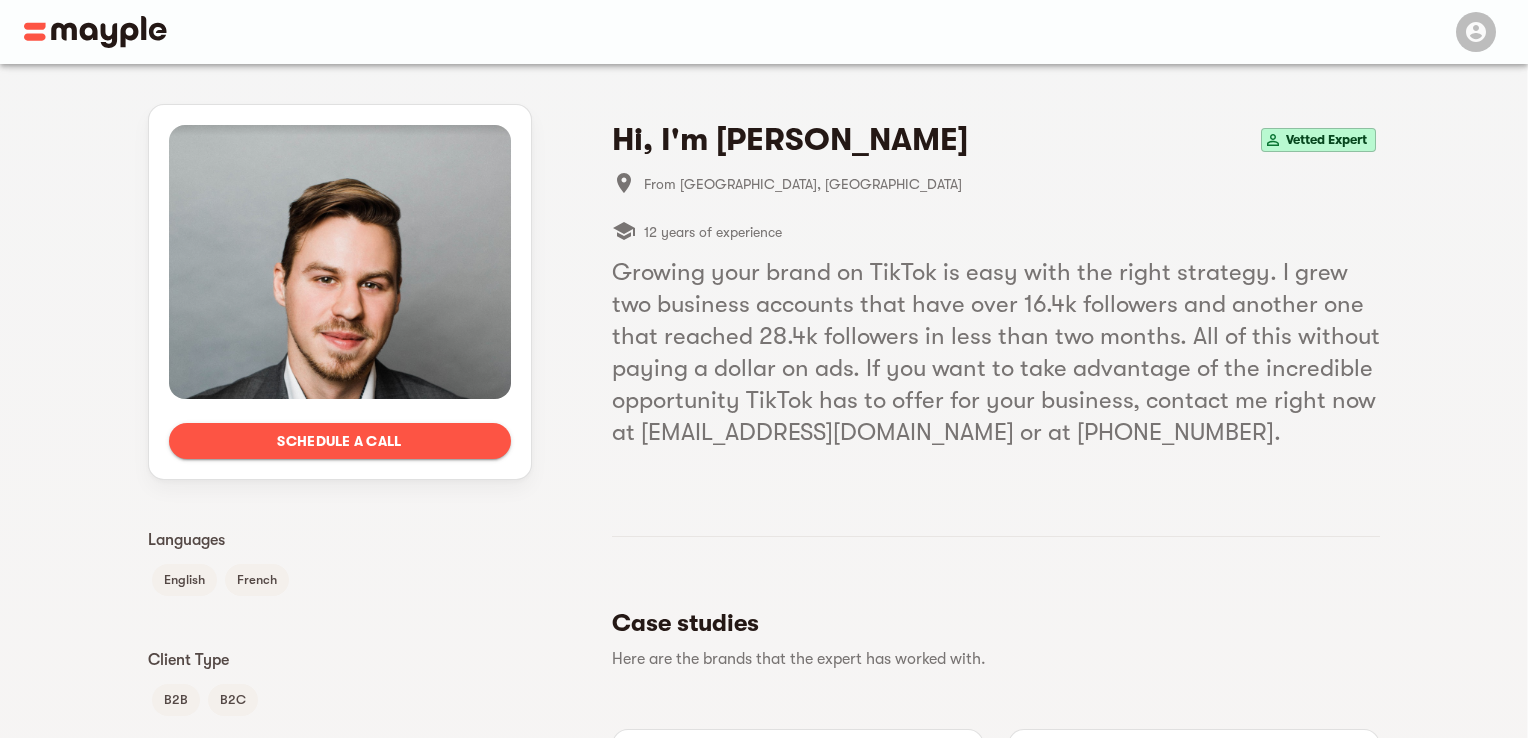 drag, startPoint x: 765, startPoint y: 433, endPoint x: 776, endPoint y: 433, distance: 11 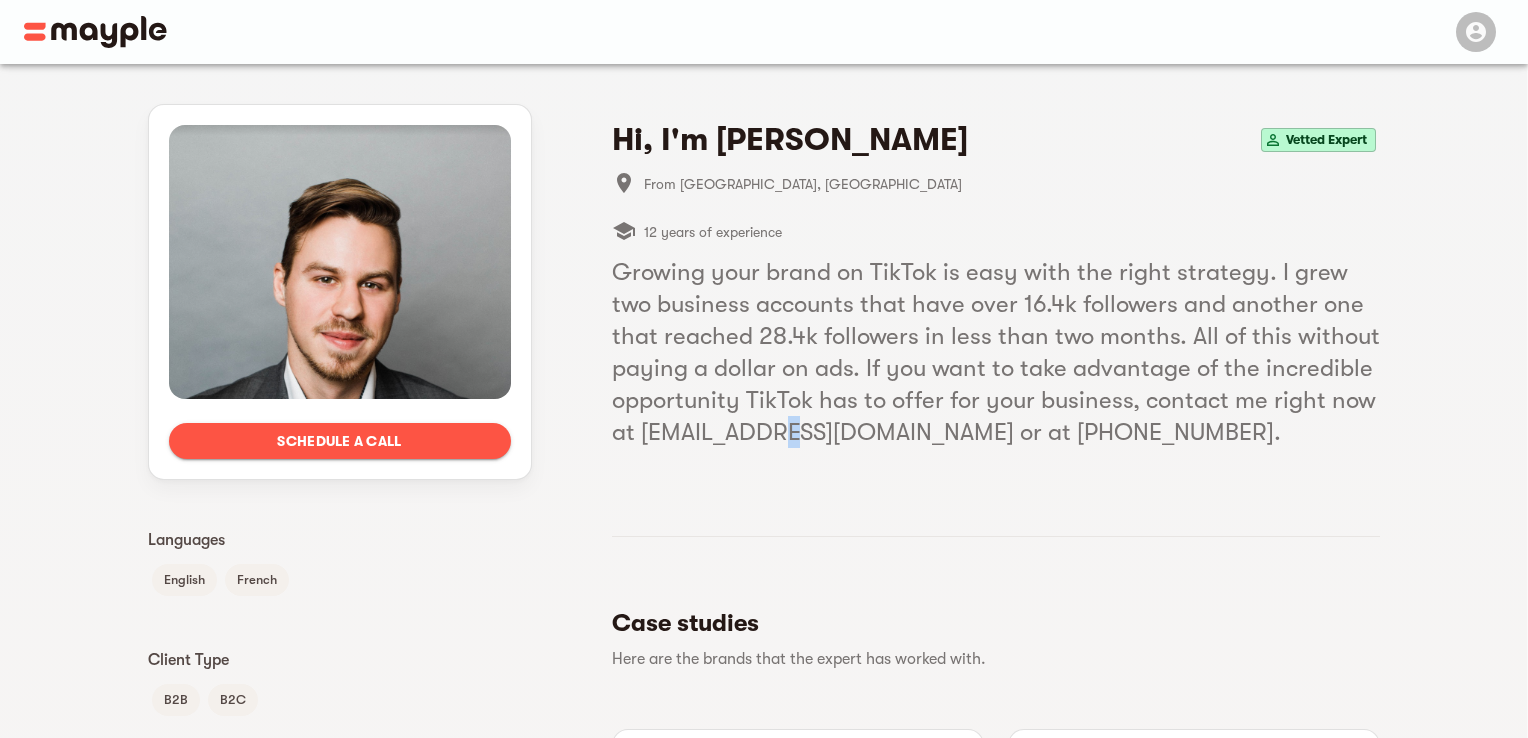 click on "Growing your brand on TikTok is easy with the right strategy. I grew two business accounts that have over 16.4k followers and another one that reached 28.4k followers in less than two months. All of this without paying a dollar on ads. If you want to take advantage of the incredible opportunity TikTok has to offer for your business, contact me right now at phil@eezly.com or at 514-819-9665." at bounding box center (996, 352) 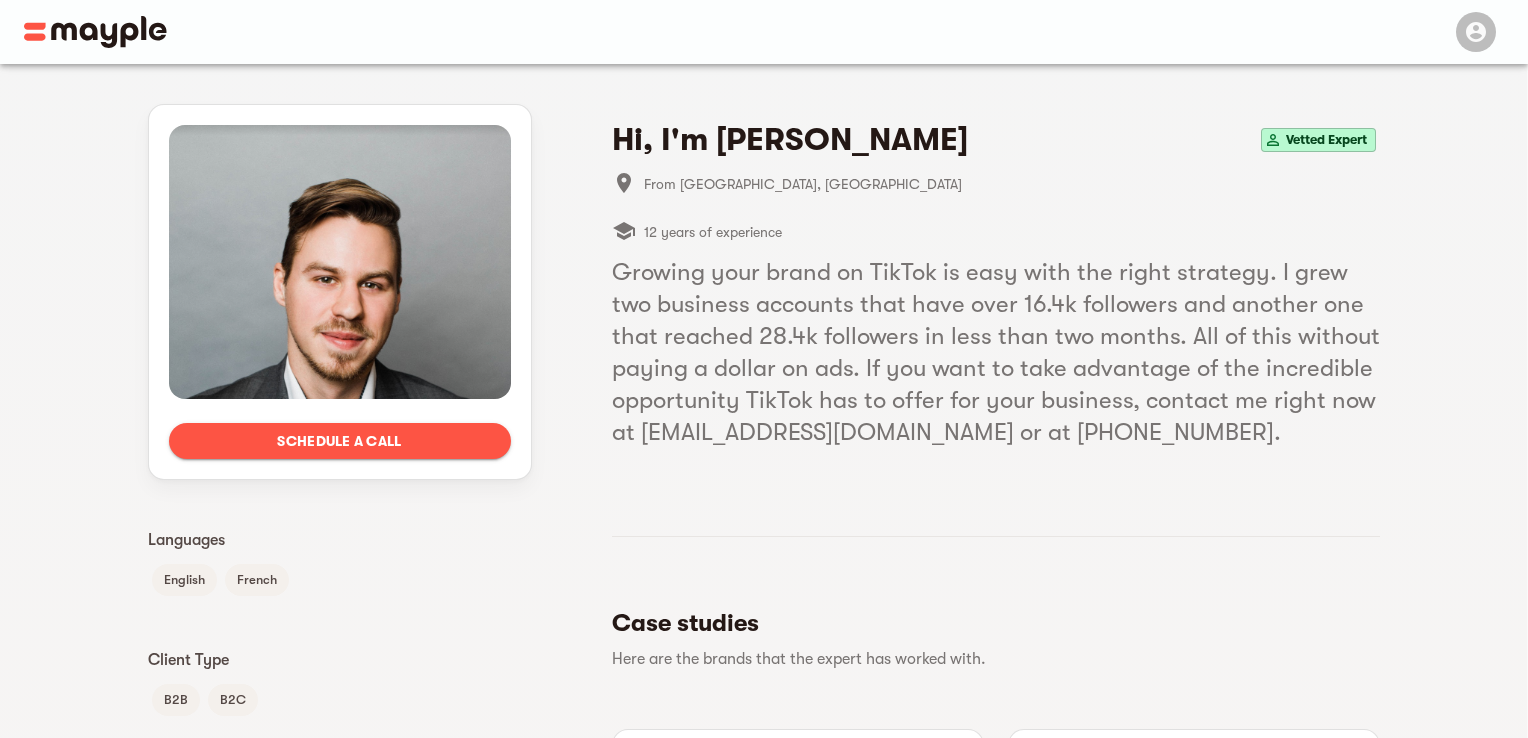 click on "Growing your brand on TikTok is easy with the right strategy. I grew two business accounts that have over 16.4k followers and another one that reached 28.4k followers in less than two months. All of this without paying a dollar on ads. If you want to take advantage of the incredible opportunity TikTok has to offer for your business, contact me right now at phil@eezly.com or at 514-819-9665." at bounding box center [996, 352] 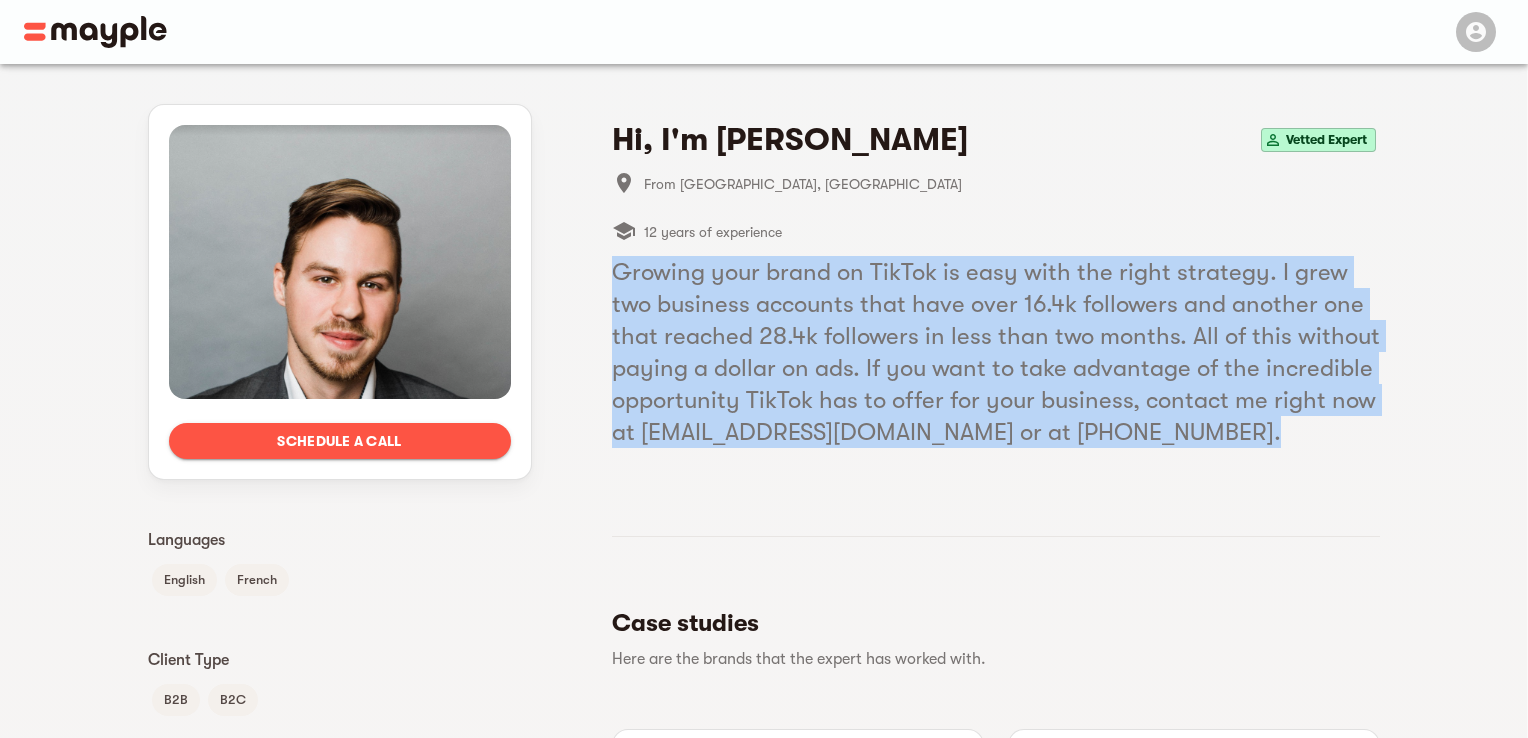 click on "Growing your brand on TikTok is easy with the right strategy. I grew two business accounts that have over 16.4k followers and another one that reached 28.4k followers in less than two months. All of this without paying a dollar on ads. If you want to take advantage of the incredible opportunity TikTok has to offer for your business, contact me right now at phil@eezly.com or at 514-819-9665." at bounding box center [996, 352] 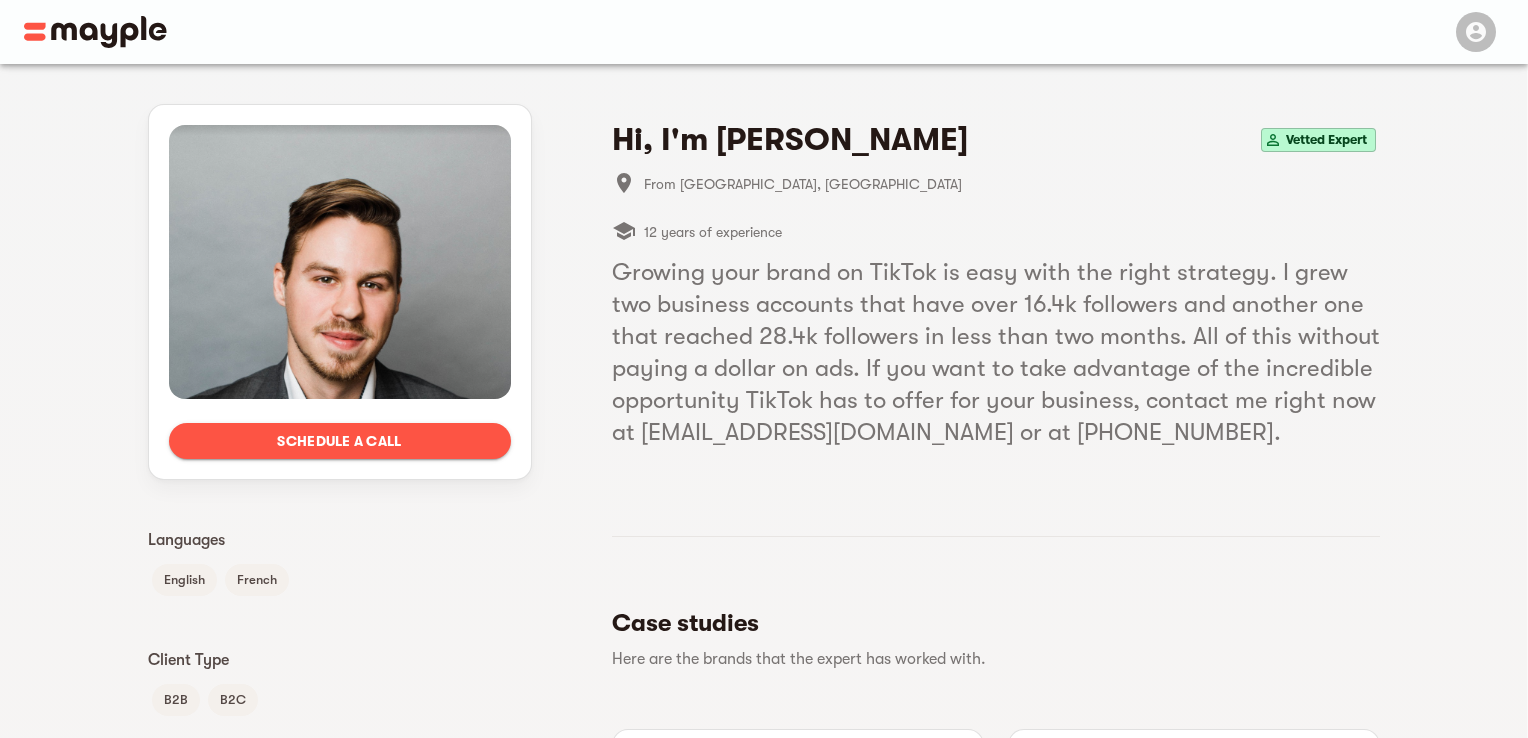click on "Hi, I'm Phil D. Vetted Expert From Montreal, Canada 12 years of experience Growing your brand on TikTok is easy with the right strategy. I grew two business accounts that have over 16.4k followers and another one that reached 28.4k followers in less than two months. All of this without paying a dollar on ads. If you want to take advantage of the incredible opportunity TikTok has to offer for your business, contact me right now at phil@eezly.com or at 514-819-9665. Case studies Here are the brands that the expert has worked with. eezly.com Food & Drink • Restaurants & Bars Content ,  Growth Hacking  + 3 eezly.quebec Food & Drink • Grocery stores Community Management ,  Content  + 3 Vetted skills These are the expertise Phil D. was found as a top performer. Growth Hacking Content Community Management Social Media Management Employment history eezly CEO July 2020  -  Present" at bounding box center (996, 884) 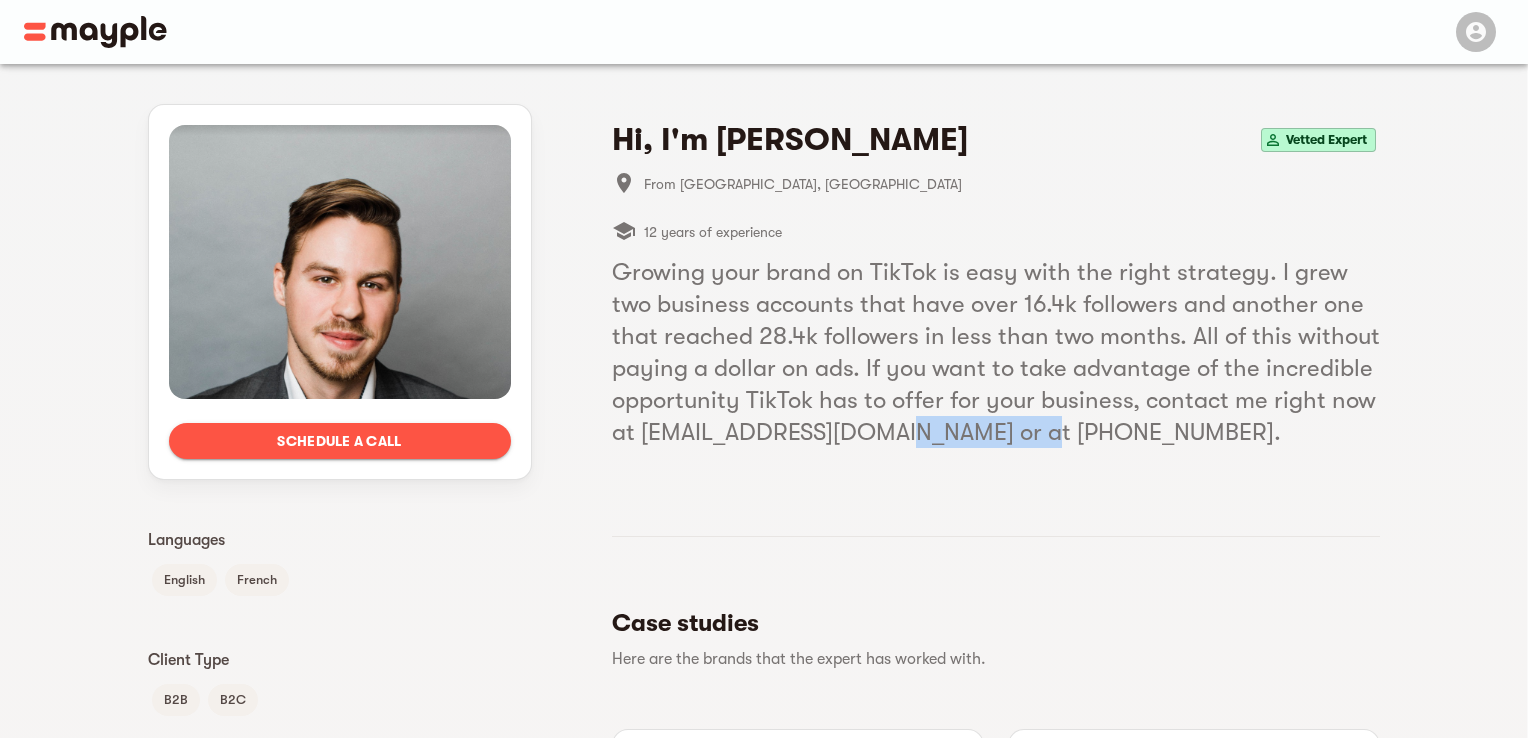 drag, startPoint x: 869, startPoint y: 436, endPoint x: 1011, endPoint y: 437, distance: 142.00352 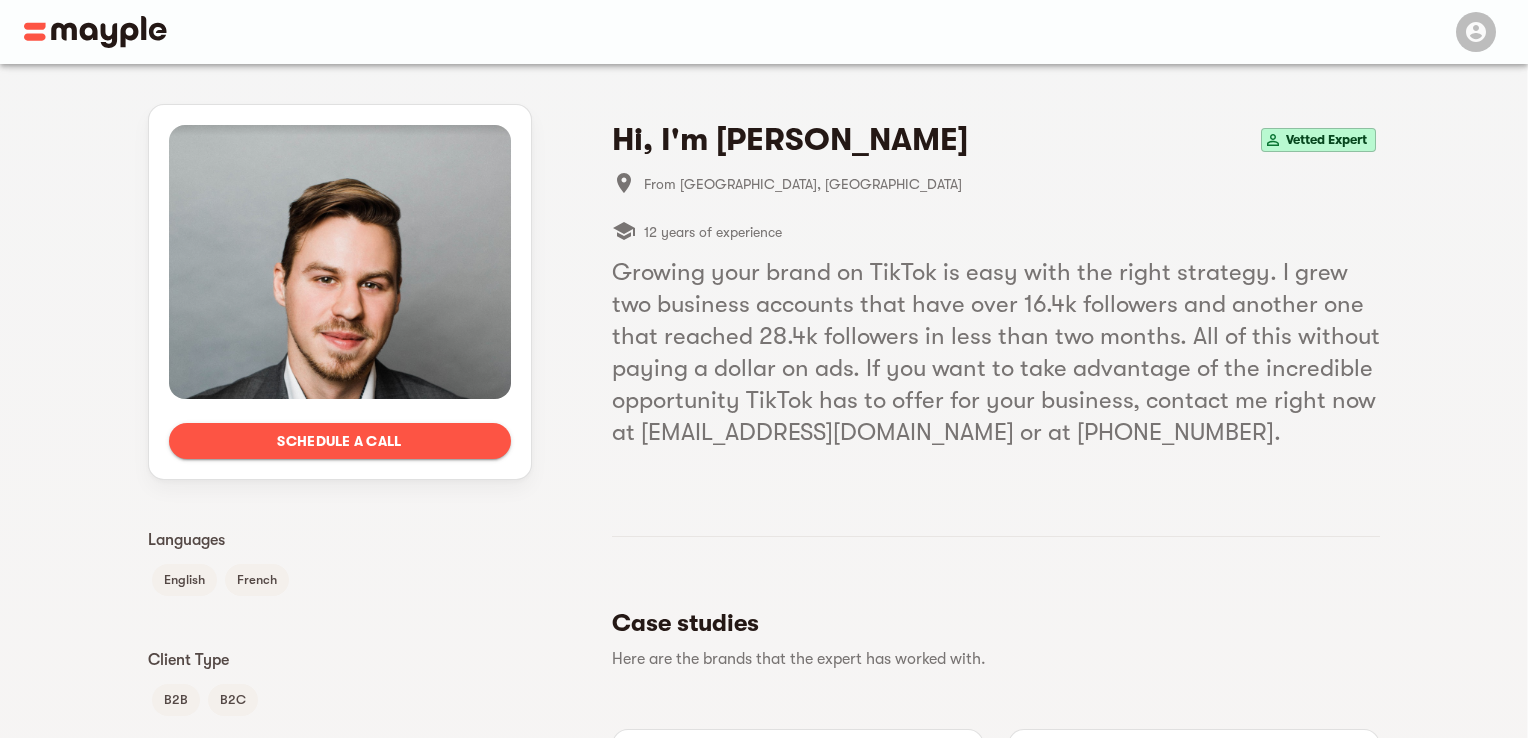 click on "Growing your brand on TikTok is easy with the right strategy. I grew two business accounts that have over 16.4k followers and another one that reached 28.4k followers in less than two months. All of this without paying a dollar on ads. If you want to take advantage of the incredible opportunity TikTok has to offer for your business, contact me right now at phil@eezly.com or at 514-819-9665." at bounding box center (996, 352) 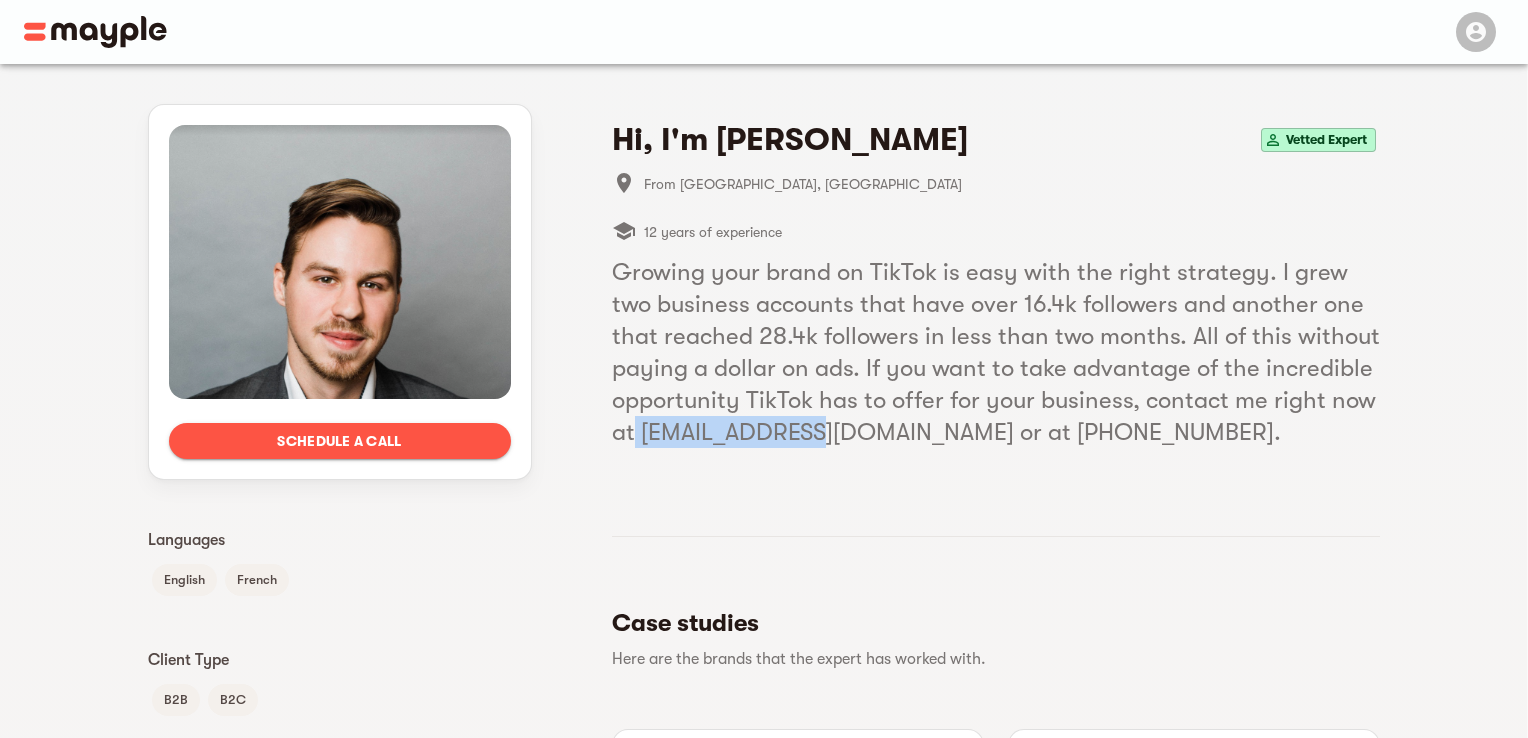 drag, startPoint x: 638, startPoint y: 434, endPoint x: 808, endPoint y: 433, distance: 170.00294 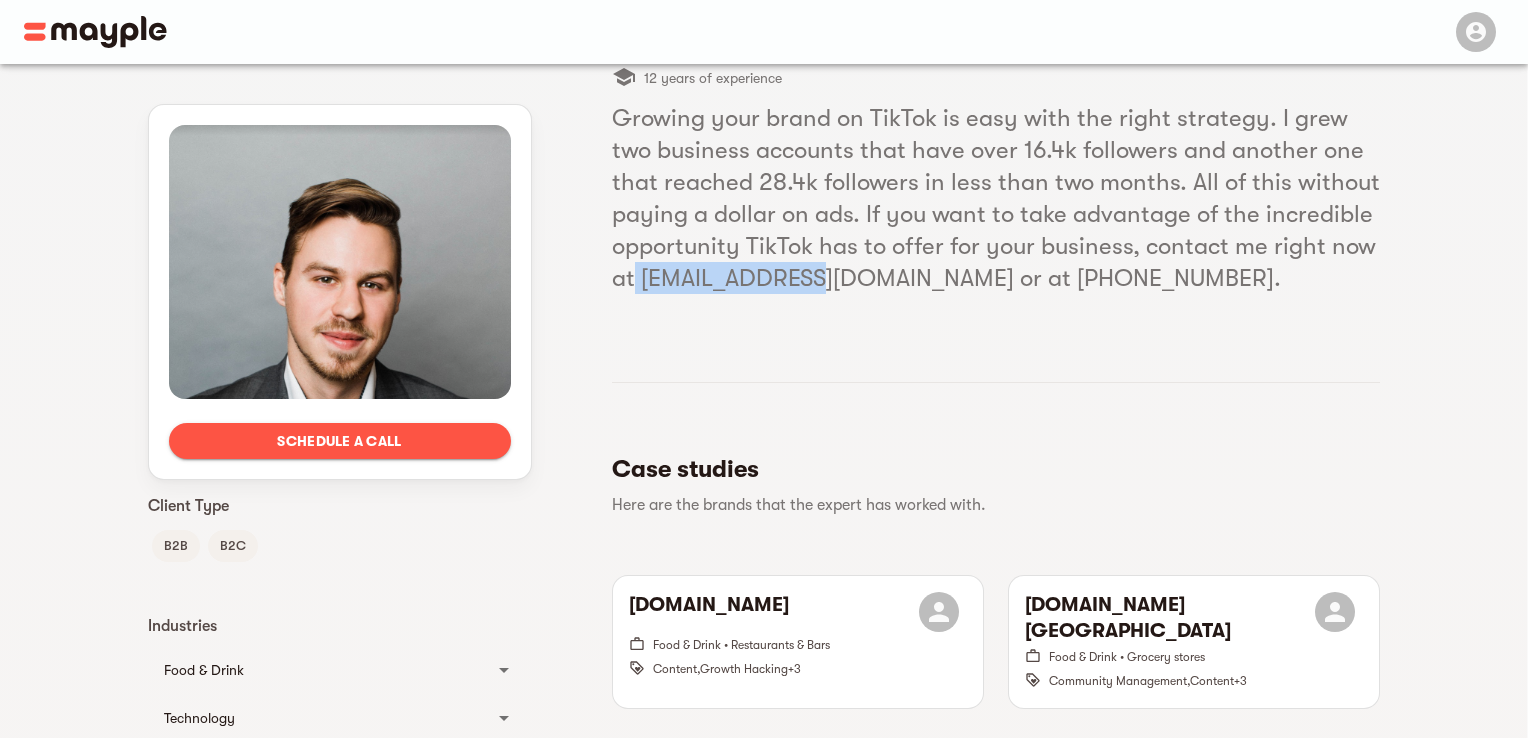 scroll, scrollTop: 0, scrollLeft: 0, axis: both 